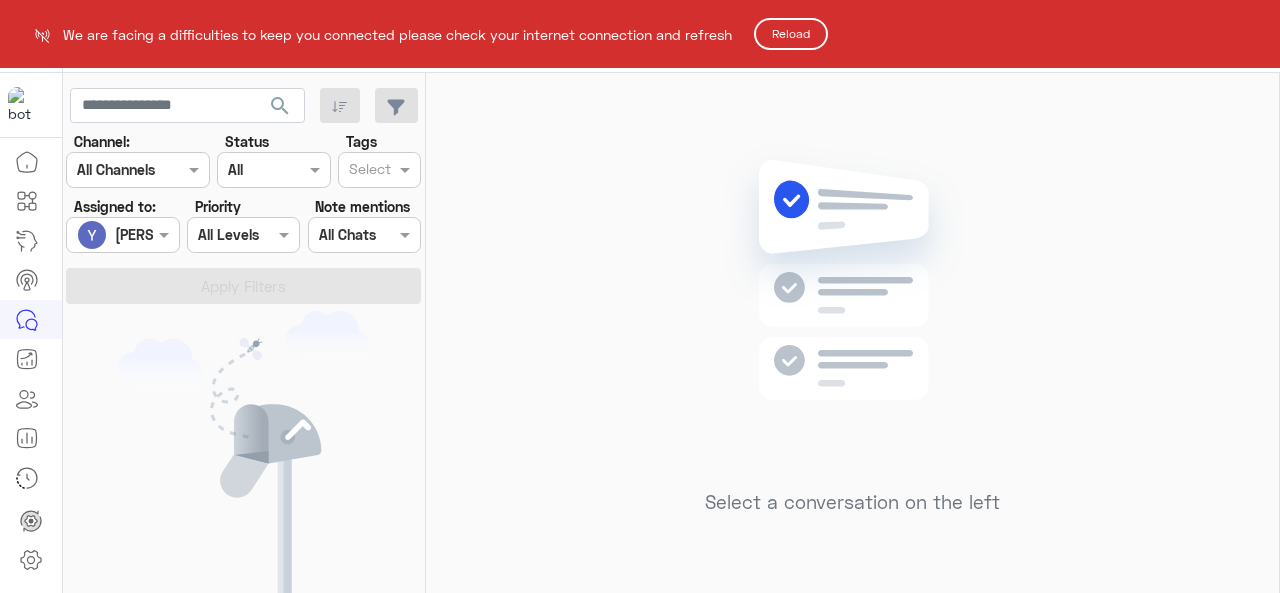 scroll, scrollTop: 0, scrollLeft: 0, axis: both 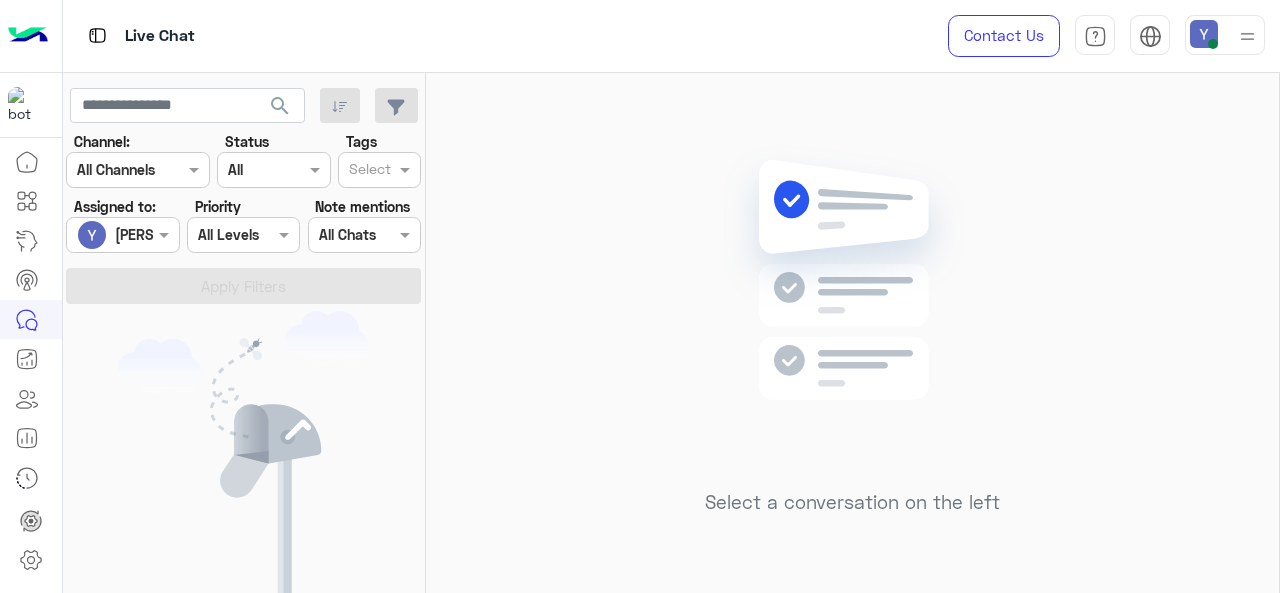 click at bounding box center [122, 234] 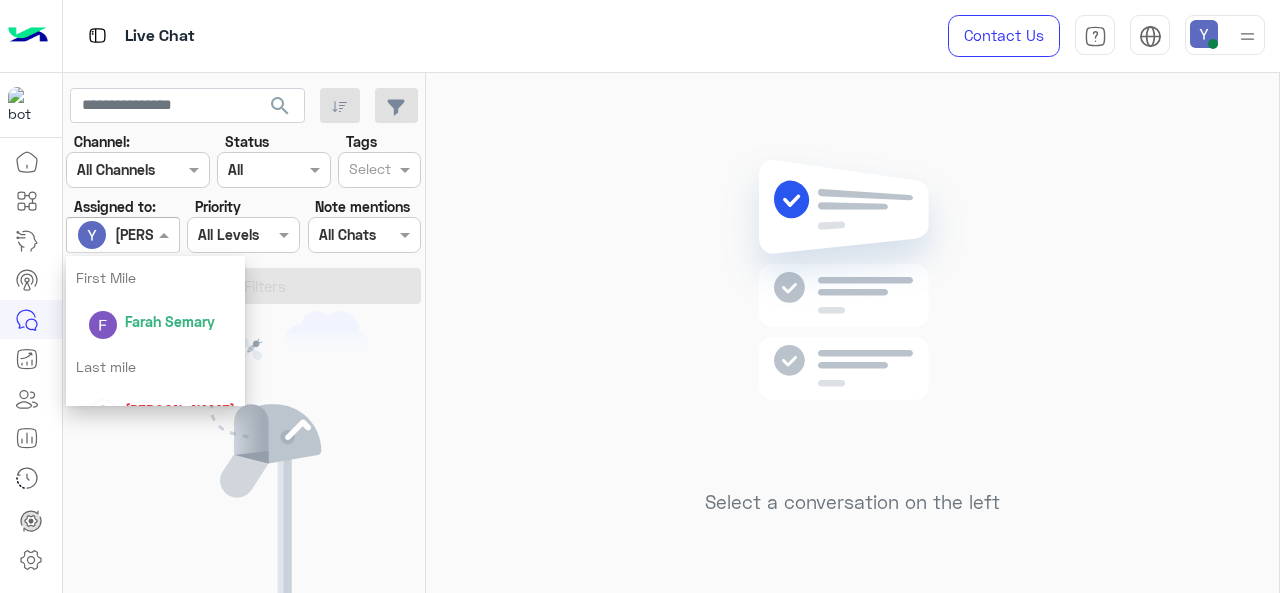 scroll, scrollTop: 371, scrollLeft: 0, axis: vertical 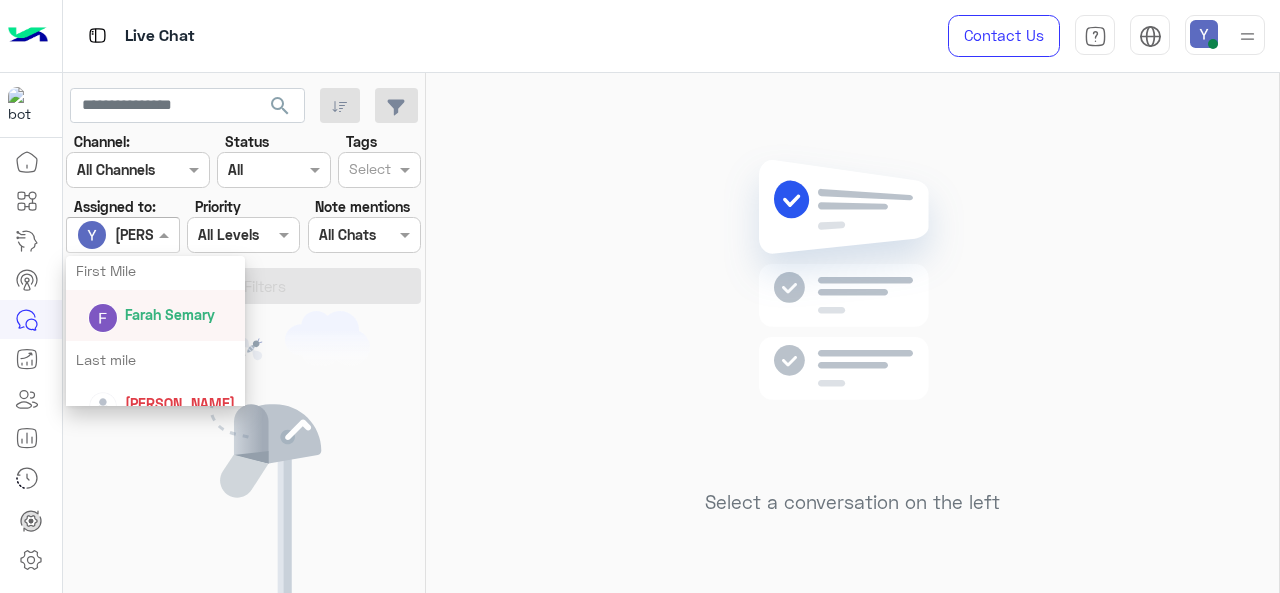 click on "Farah Semary" at bounding box center (170, 314) 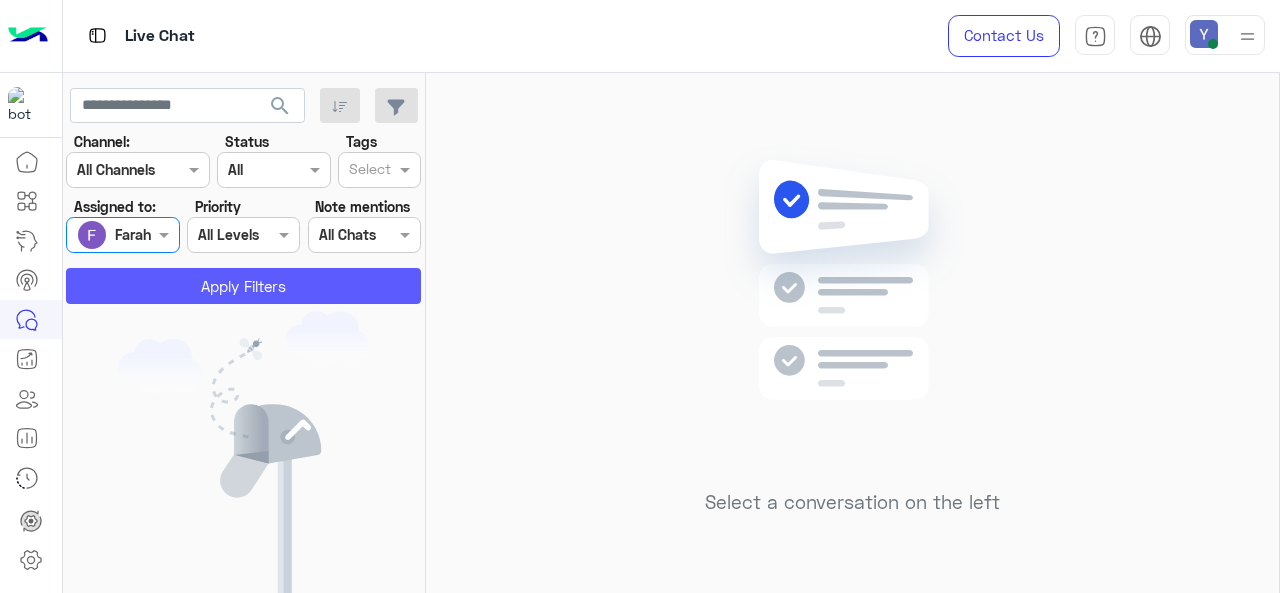 click on "Apply Filters" 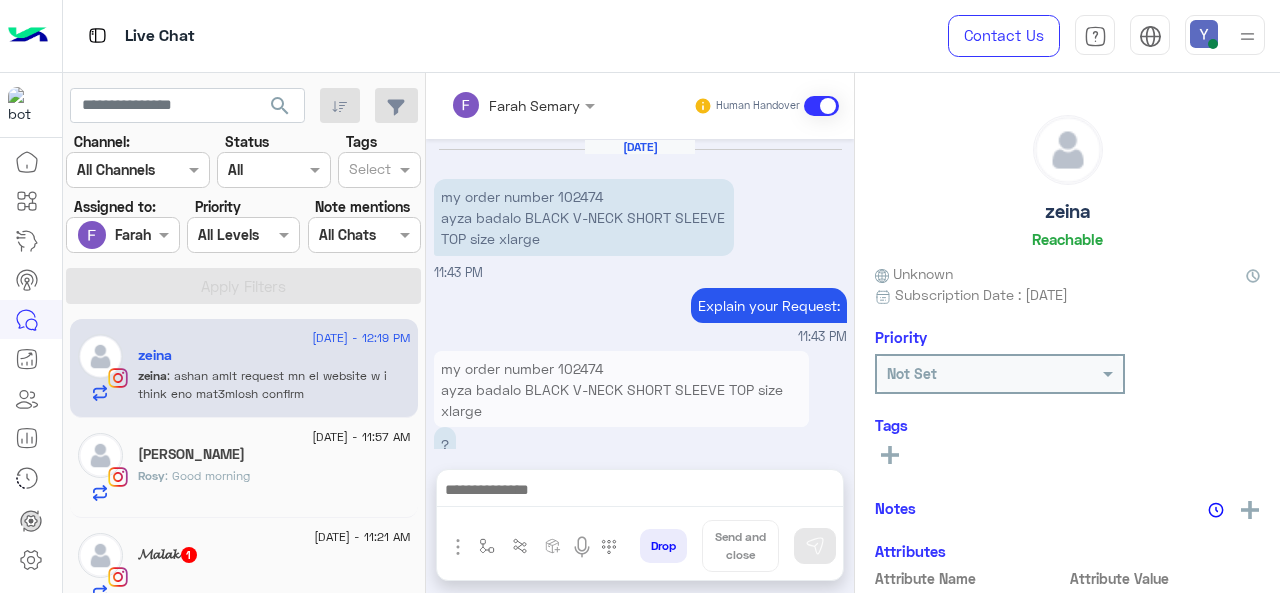 scroll, scrollTop: 886, scrollLeft: 0, axis: vertical 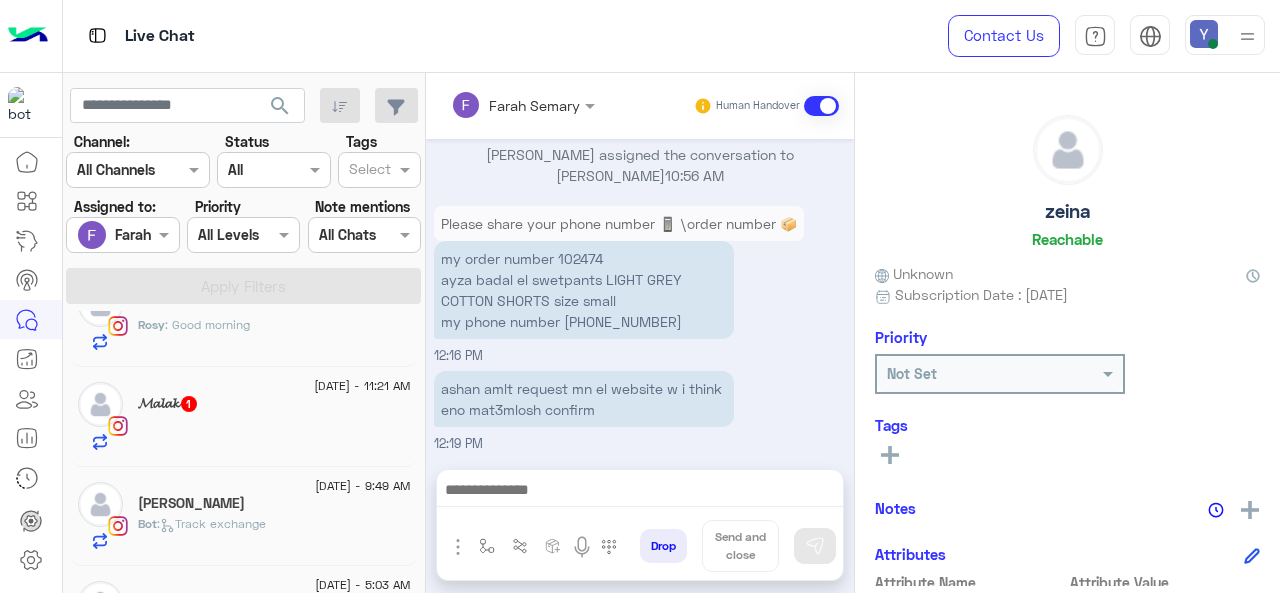 click on "𝓜𝓪𝓵𝓪𝓴   1" 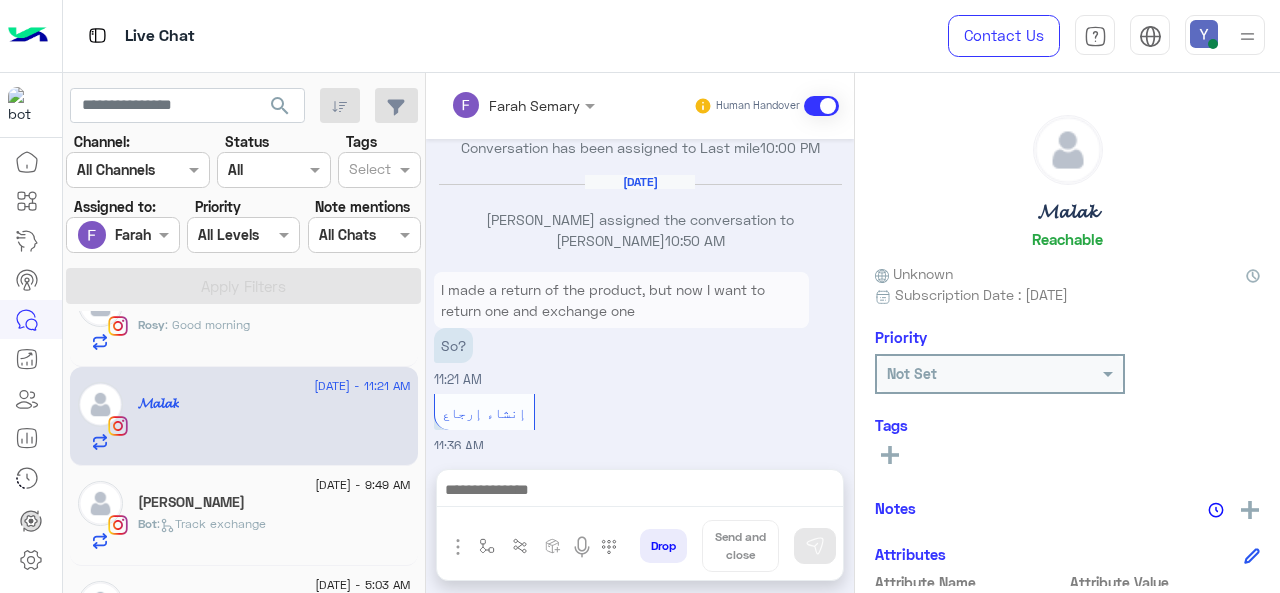scroll, scrollTop: 772, scrollLeft: 0, axis: vertical 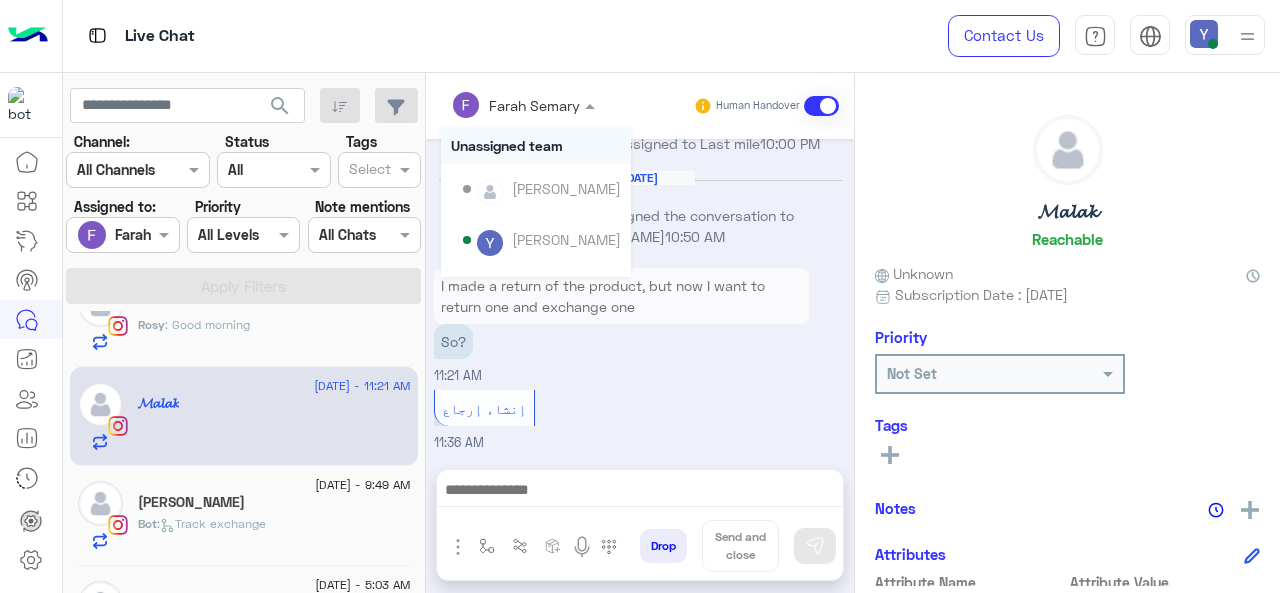 click at bounding box center (523, 104) 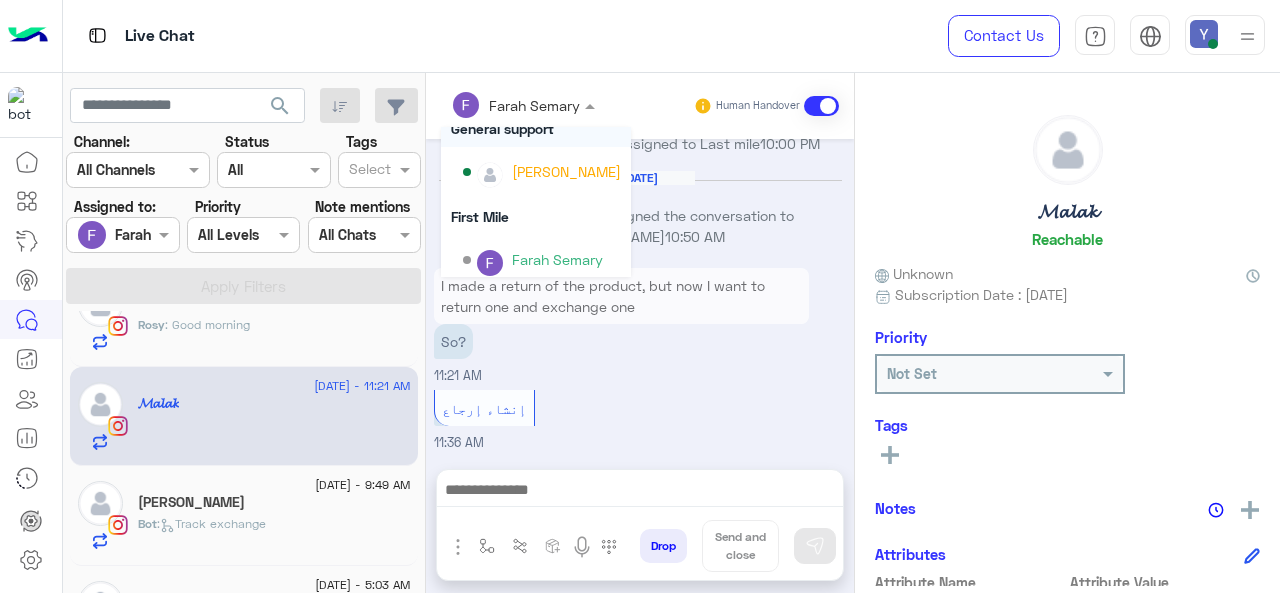 scroll, scrollTop: 299, scrollLeft: 0, axis: vertical 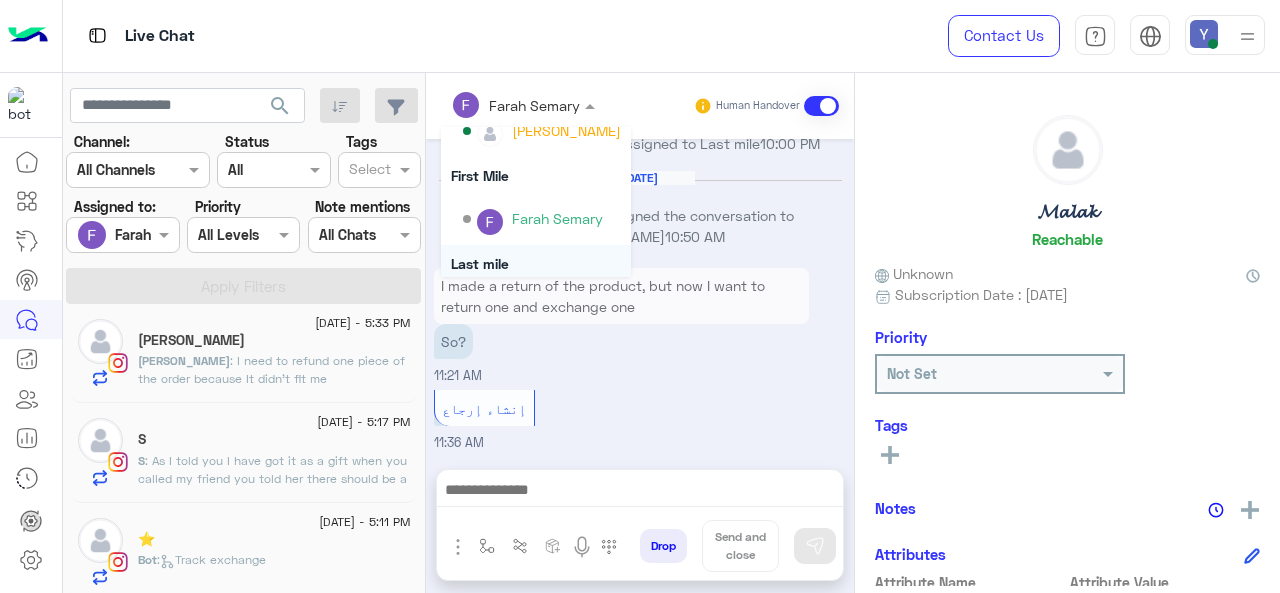 click on ": As I told you I have got it as a gift when you called my friend you told her there should be a ticket on the pj but it’s not normal that I wear it with a tag or my friend gift it to me with the ticket the only thing I have is the package it was in there is no tag. It’s not my problem that it ripped without even washing it I only wore it one time it shouldn’t rip this easily I sent you multiple of pictures for the pj and it’s not normal or possible that anyone saves the tag of any clothes they get" 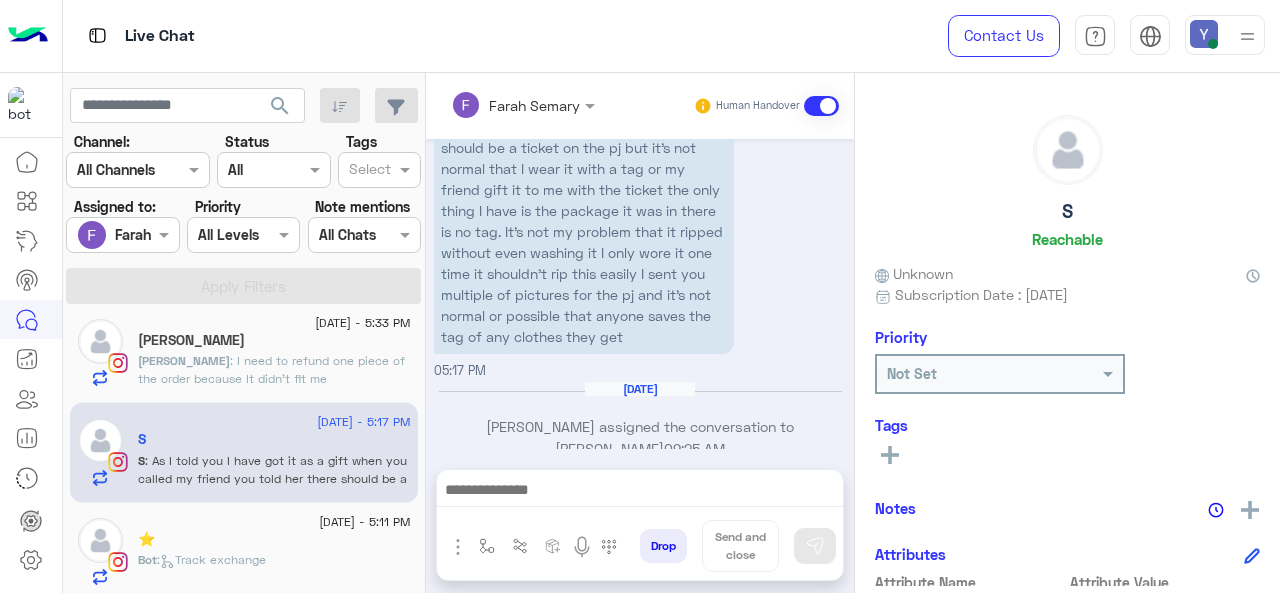 scroll, scrollTop: 1086, scrollLeft: 0, axis: vertical 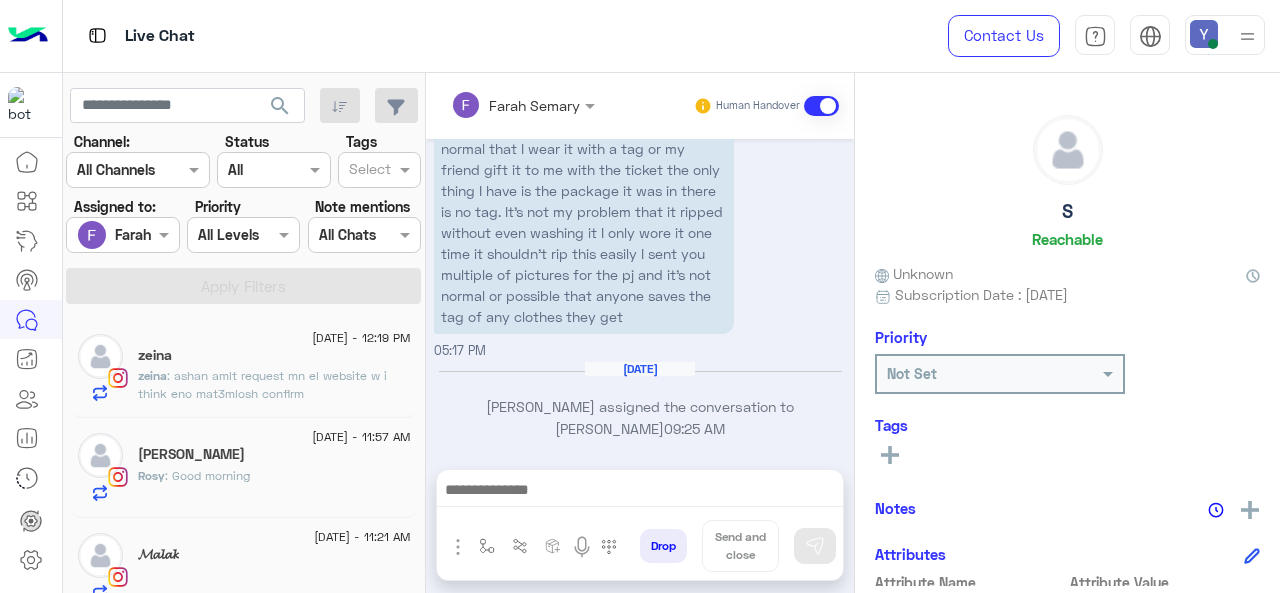 click at bounding box center (122, 234) 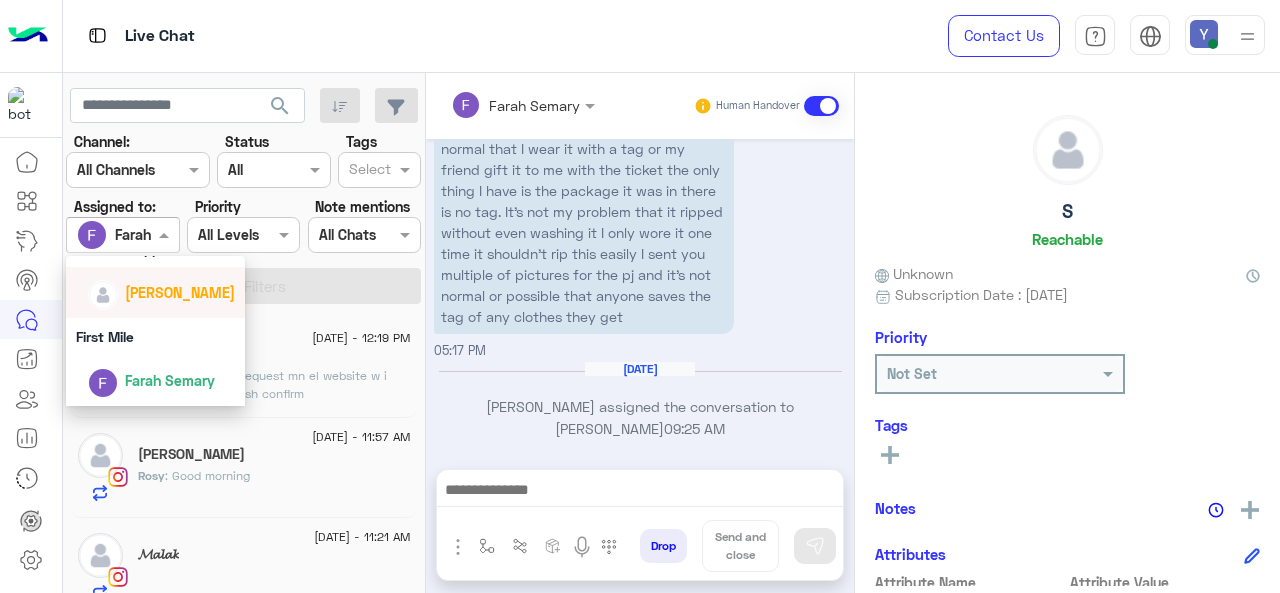 scroll, scrollTop: 307, scrollLeft: 0, axis: vertical 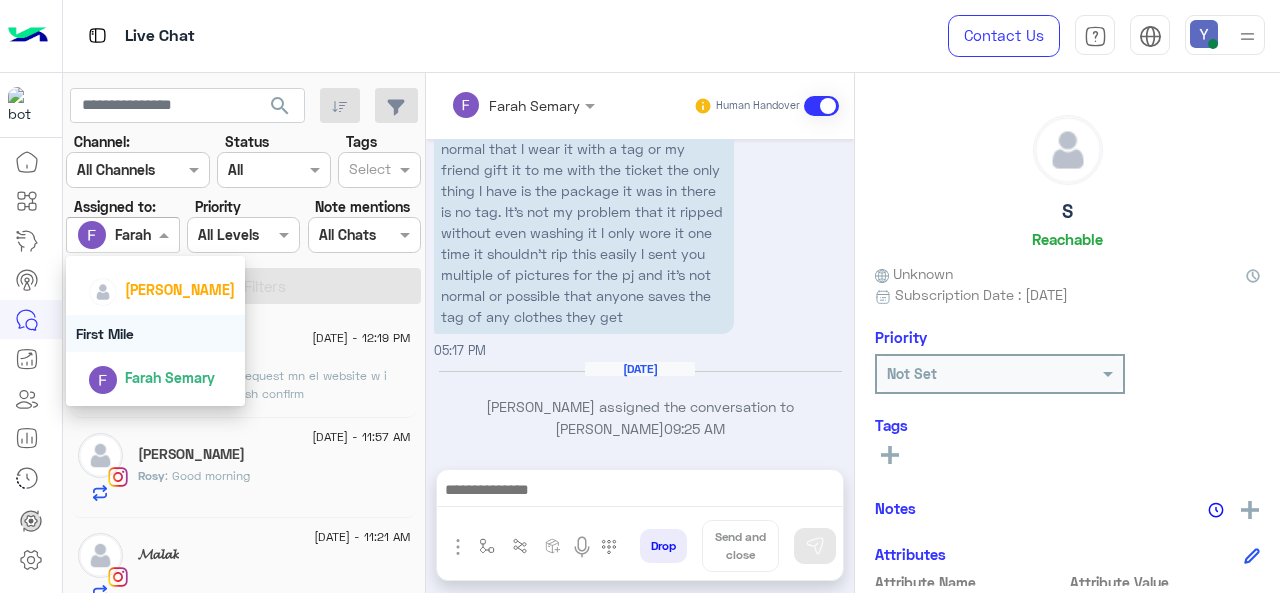 click on "First Mile" at bounding box center (156, 333) 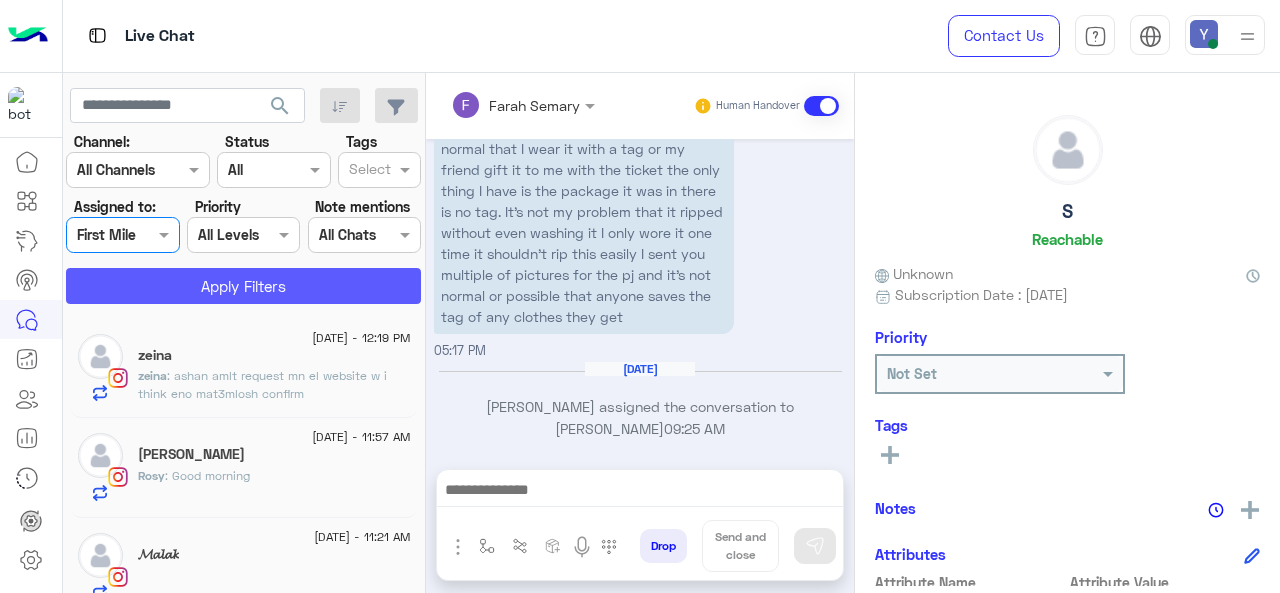 click on "Apply Filters" 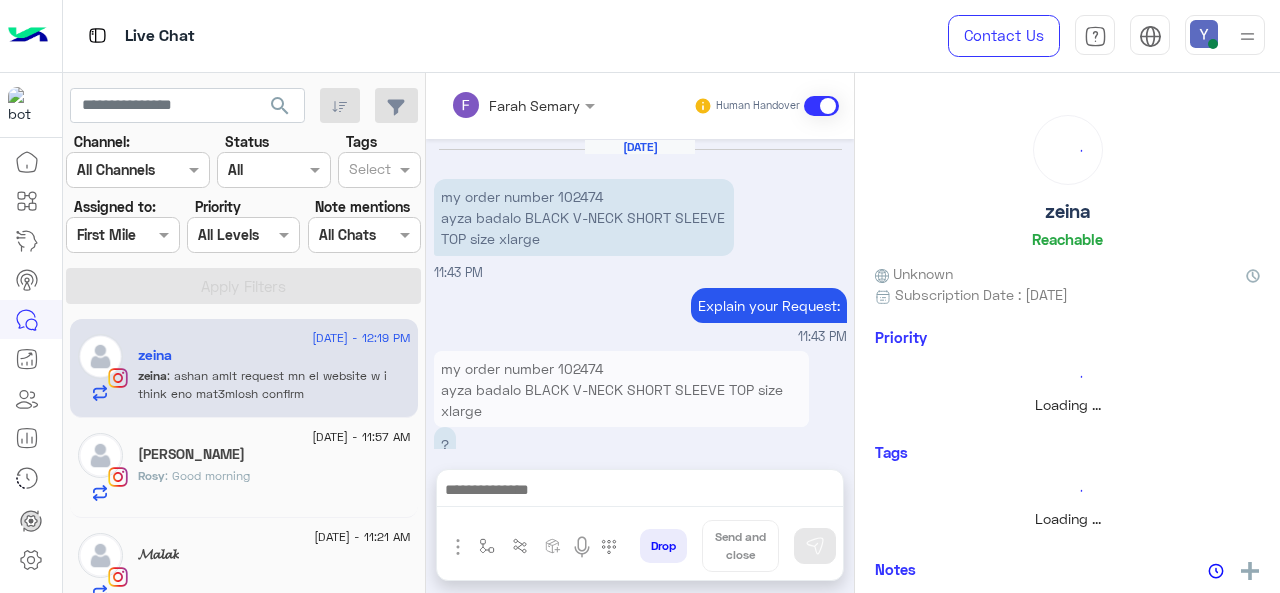 scroll, scrollTop: 886, scrollLeft: 0, axis: vertical 